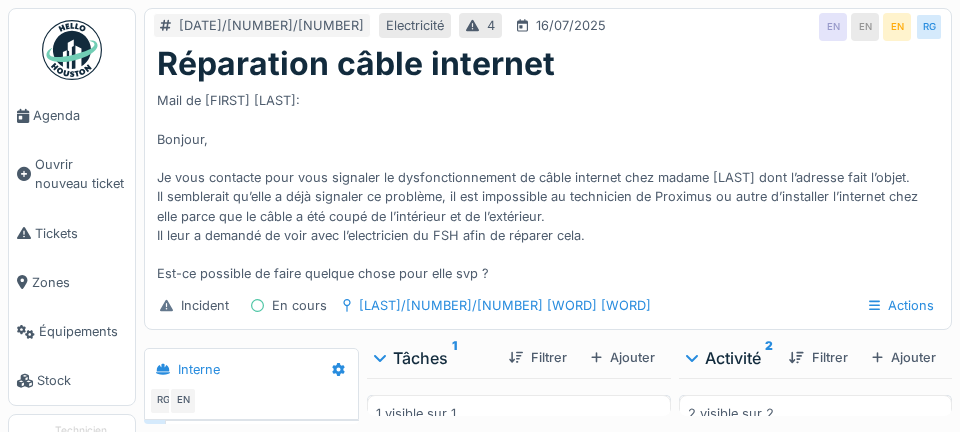 scroll, scrollTop: 0, scrollLeft: 0, axis: both 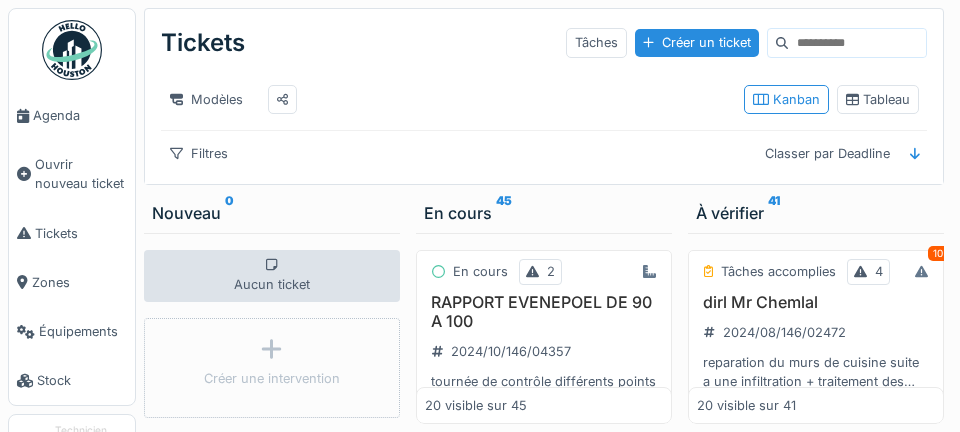 click on "Agenda" at bounding box center [80, 115] 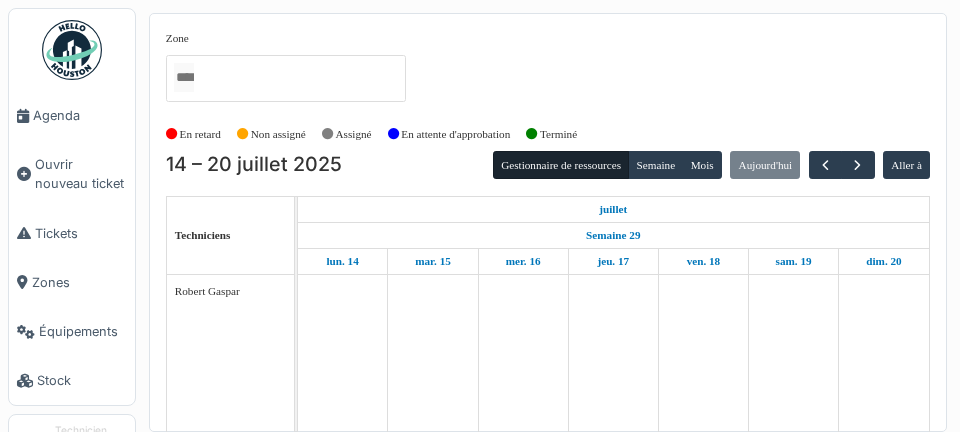 scroll, scrollTop: 0, scrollLeft: 0, axis: both 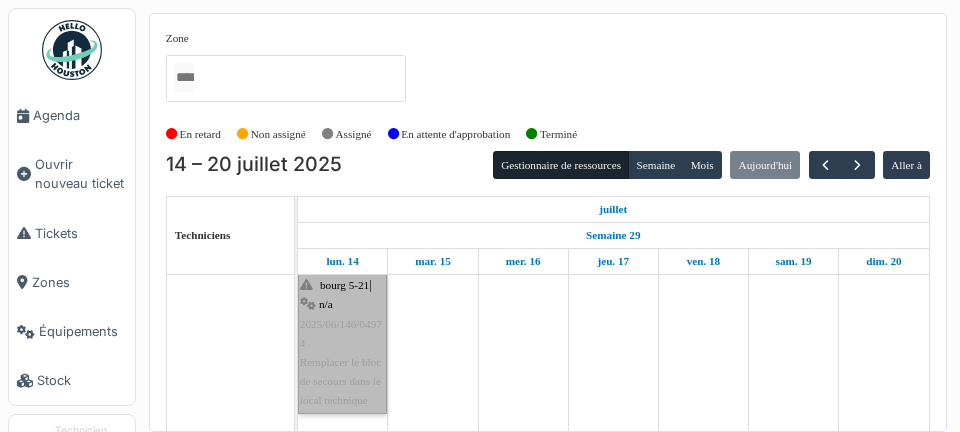 click on "bourg 5-21
|     n/a
2025/06/146/04974
Remplacer le bloc de secours dans le local technique" at bounding box center (342, 343) 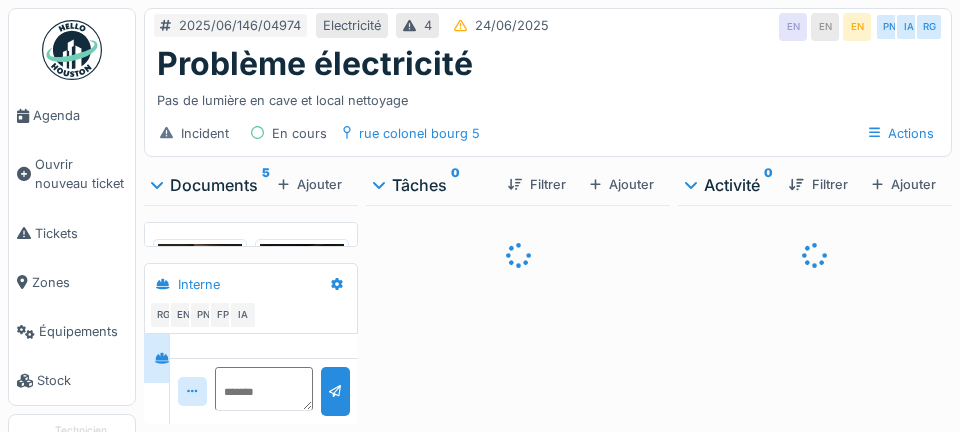 scroll, scrollTop: 0, scrollLeft: 0, axis: both 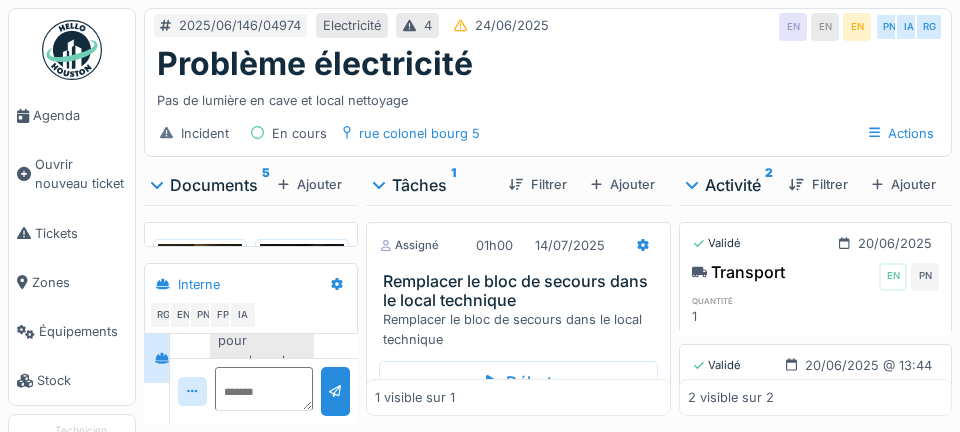 click at bounding box center [302, 300] 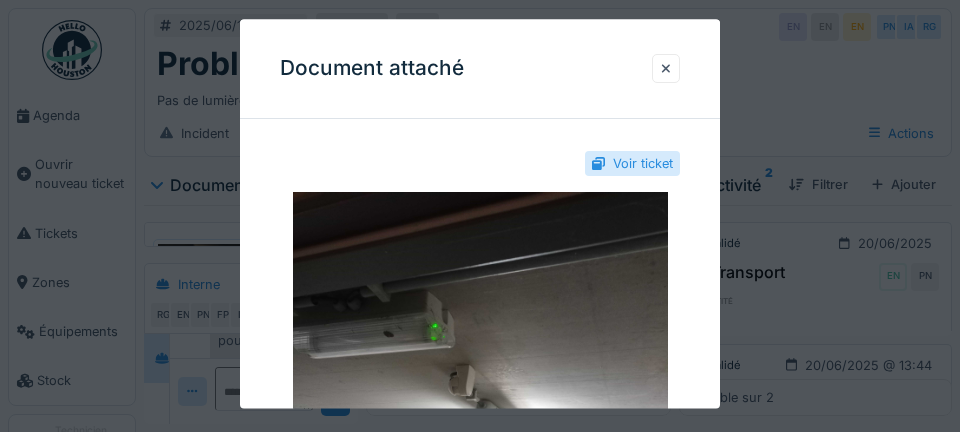 click at bounding box center (666, 68) 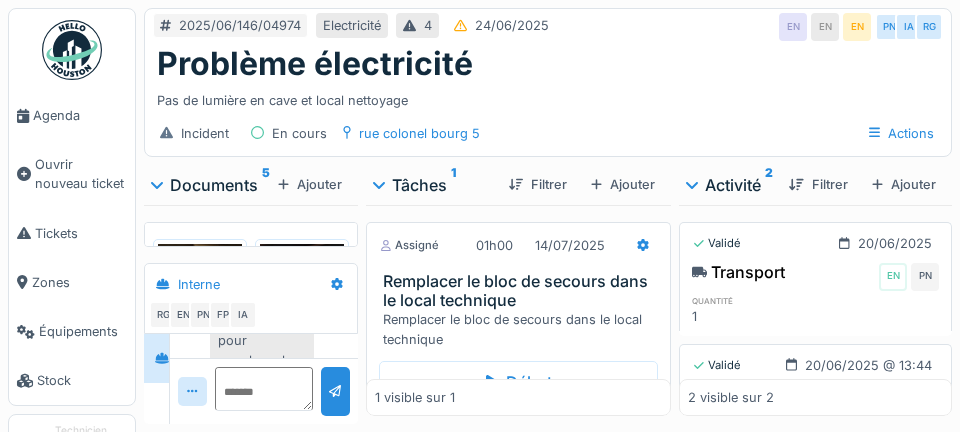 click at bounding box center (200, 300) 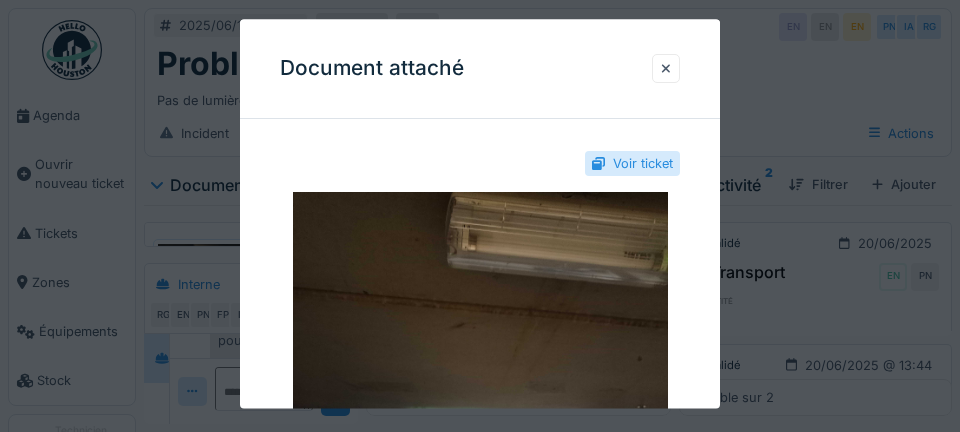 click at bounding box center (666, 68) 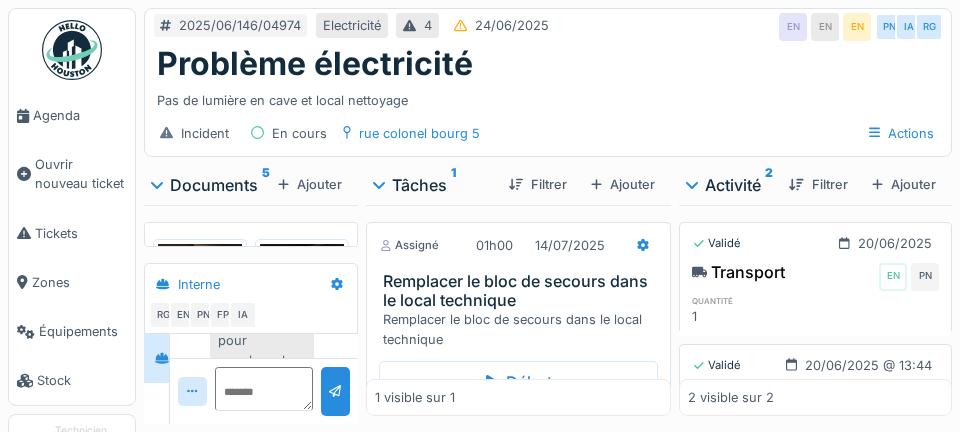 scroll, scrollTop: 10, scrollLeft: 0, axis: vertical 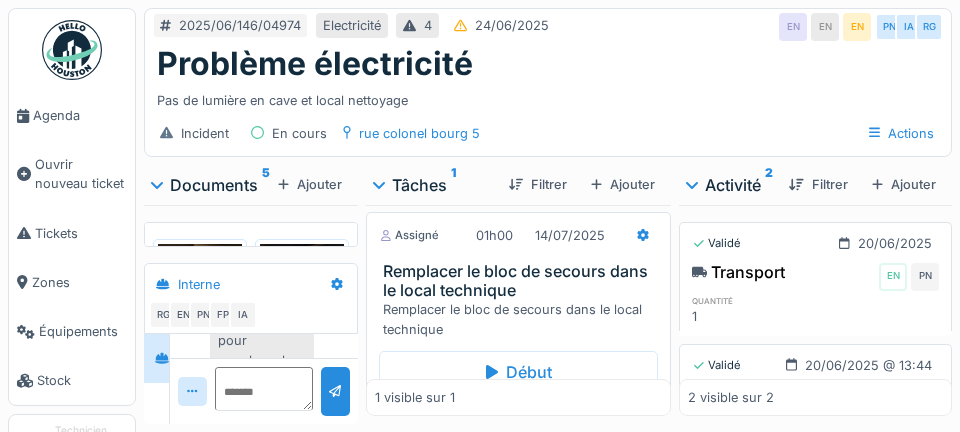 click on "Agenda" at bounding box center [80, 115] 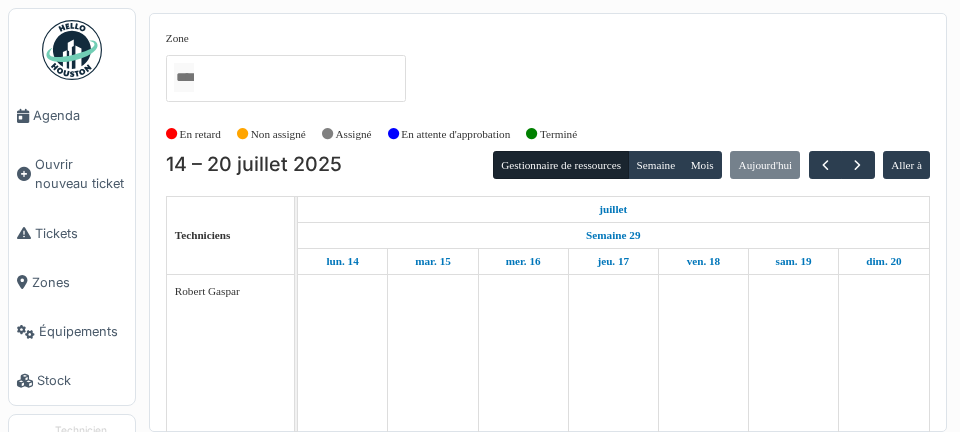 scroll, scrollTop: 0, scrollLeft: 0, axis: both 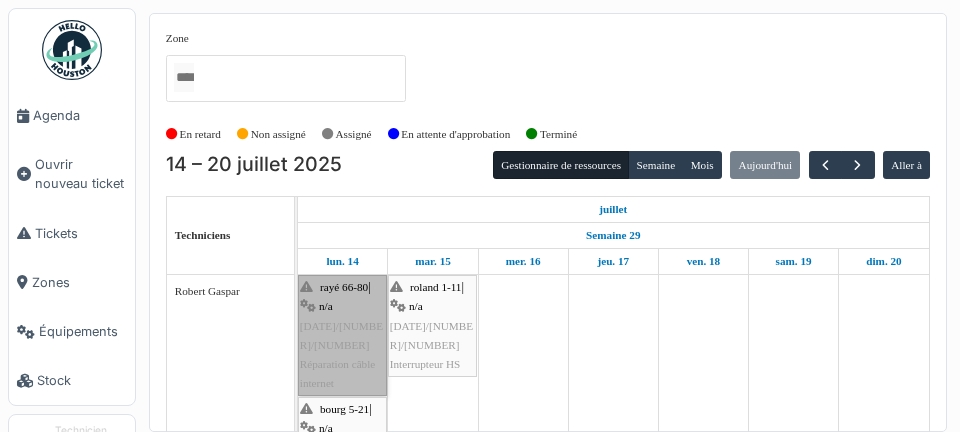 click on "rayé 66-80
|     n/a
2025/07/146/05618
Réparation câble internet" at bounding box center [342, 335] 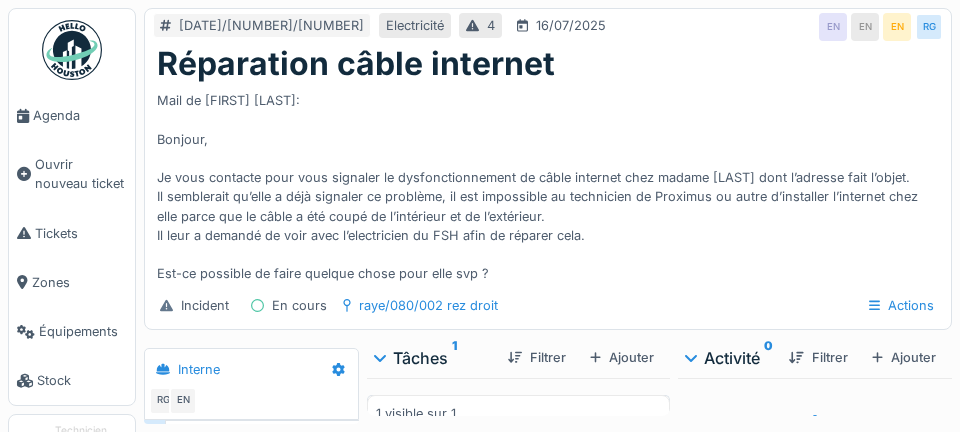 scroll, scrollTop: 0, scrollLeft: 0, axis: both 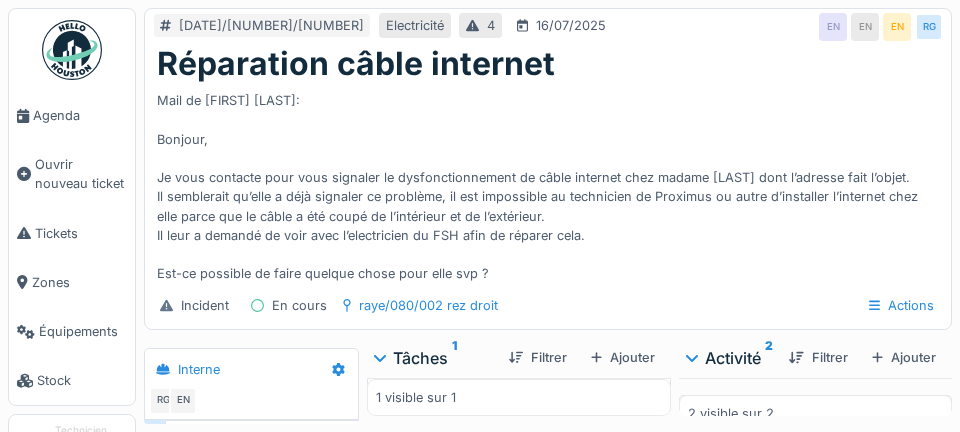 click 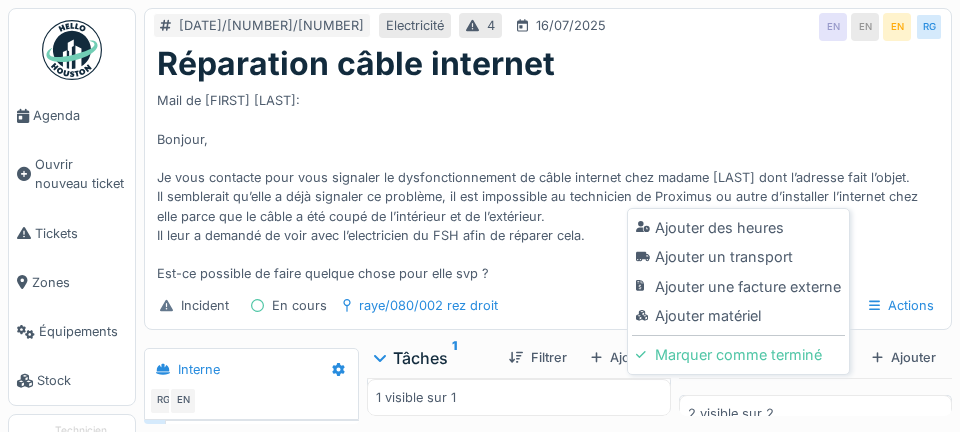 click on "Ajouter matériel" at bounding box center [738, 316] 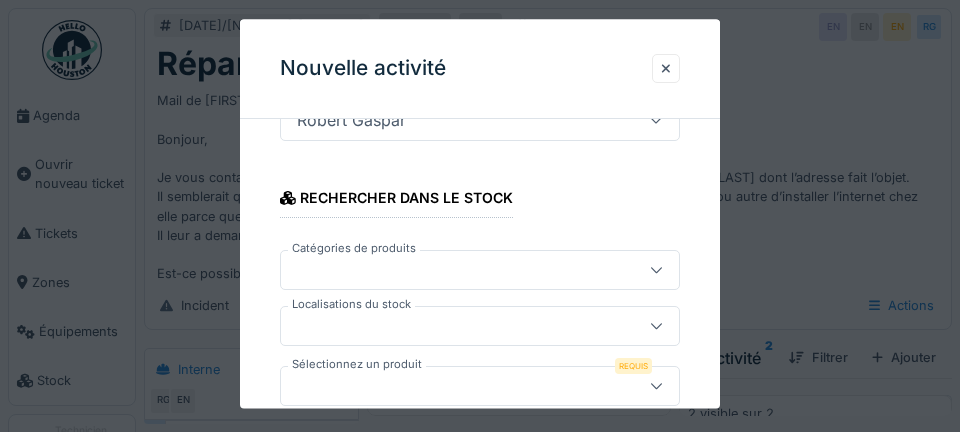 scroll, scrollTop: 316, scrollLeft: 0, axis: vertical 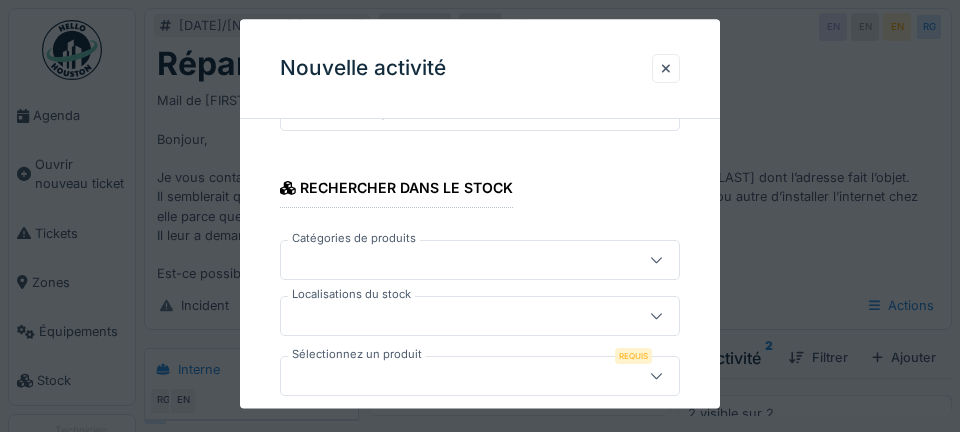 click at bounding box center (480, 316) 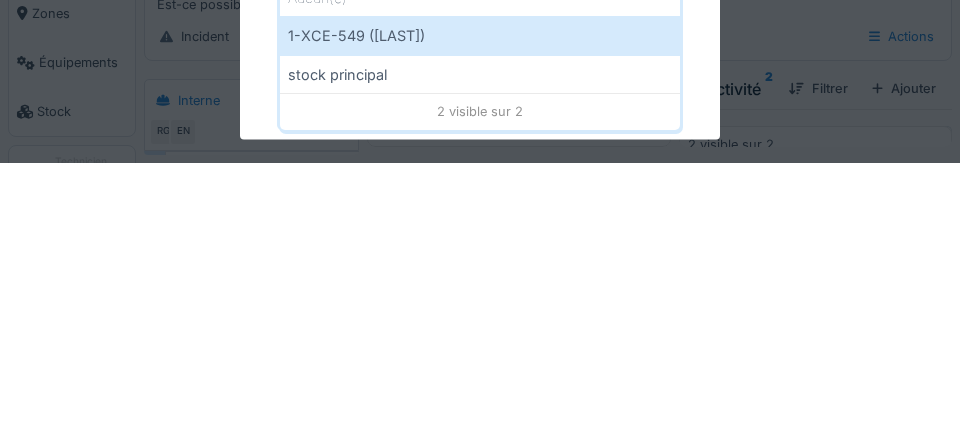click on "1-XCE-549 (ROBERT)" at bounding box center (480, 305) 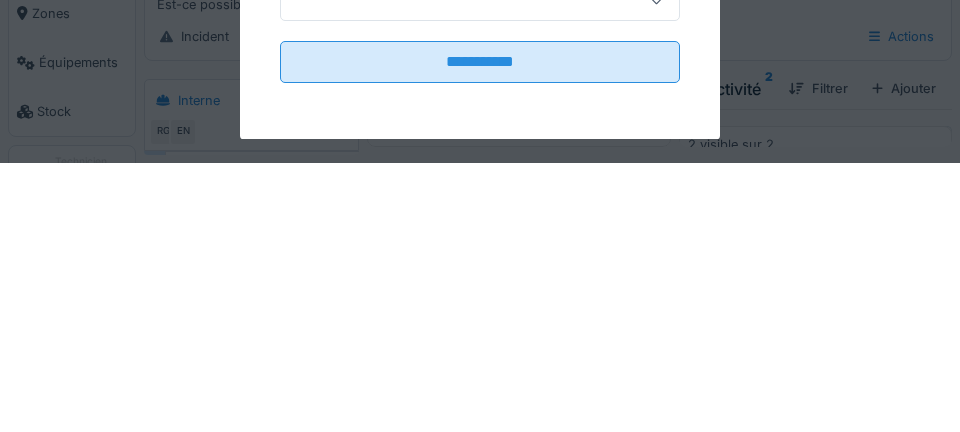 type on "***" 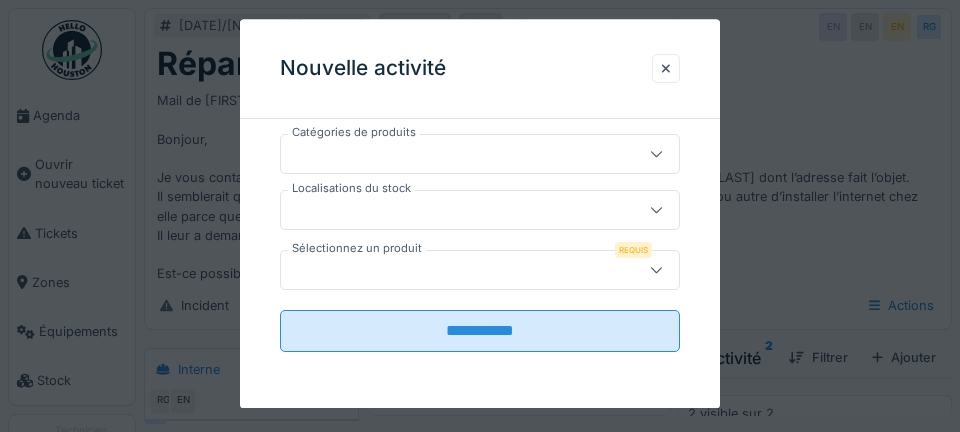 scroll, scrollTop: 422, scrollLeft: 0, axis: vertical 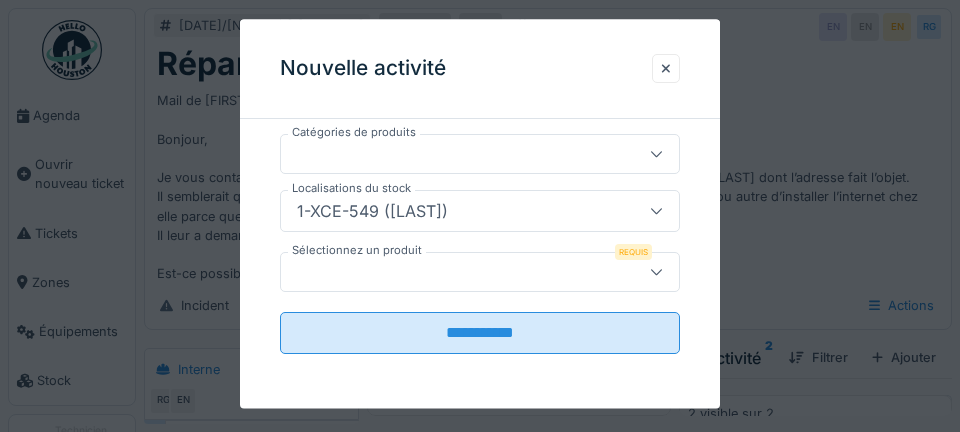 click at bounding box center (460, 272) 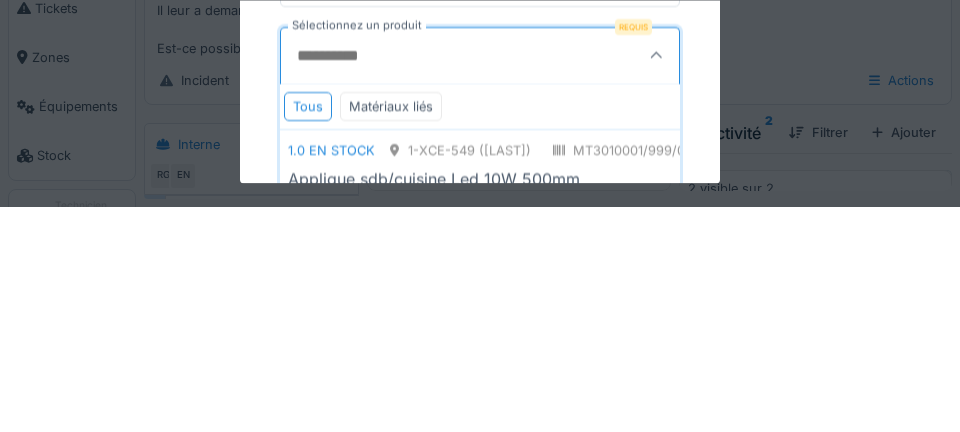 type on "*" 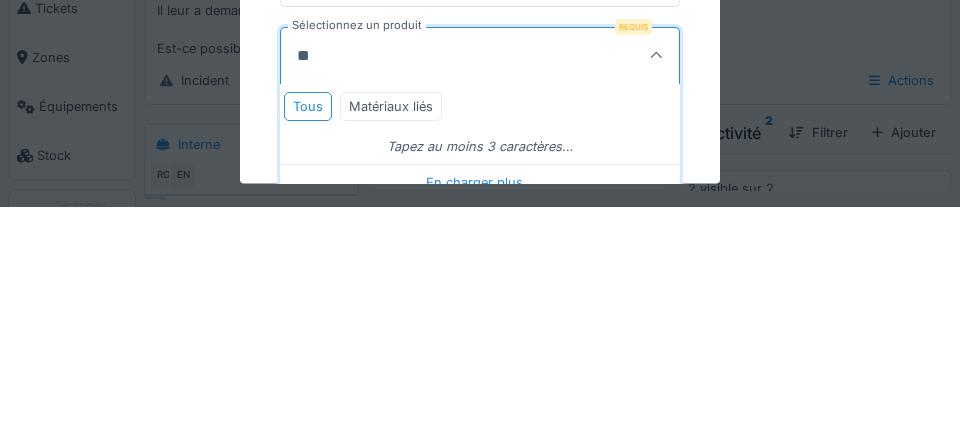 type on "***" 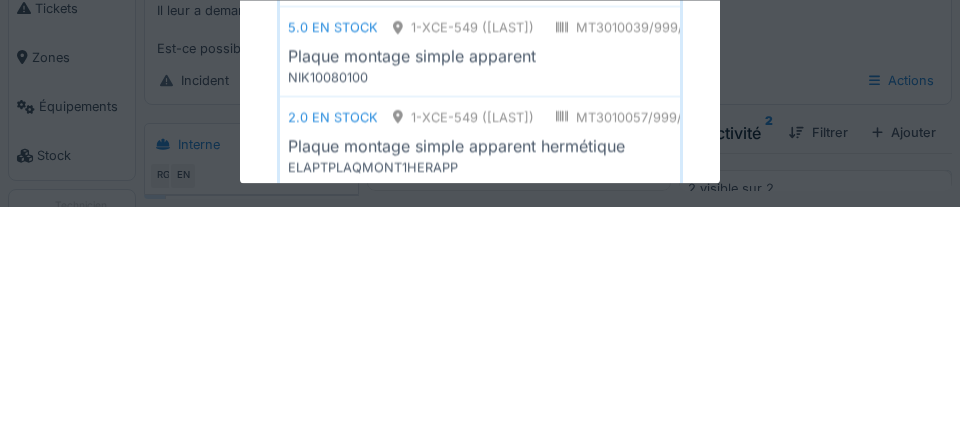 click on "NIK10080100" at bounding box center [480, 303] 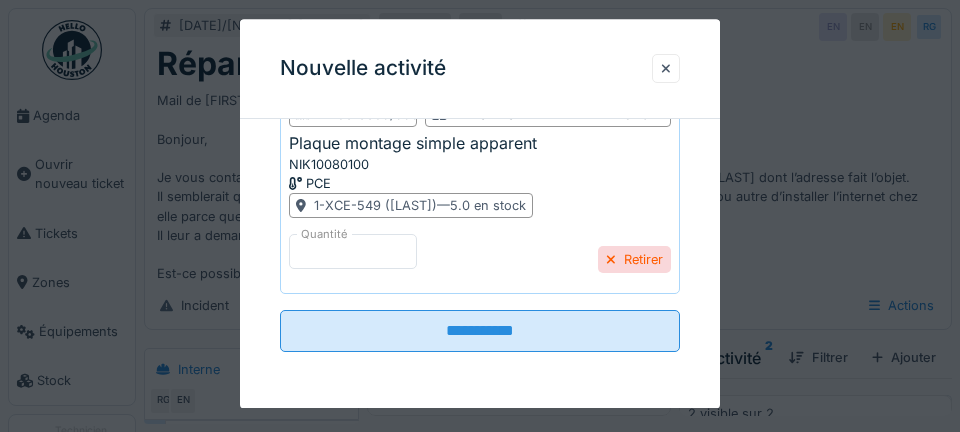 scroll, scrollTop: 641, scrollLeft: 0, axis: vertical 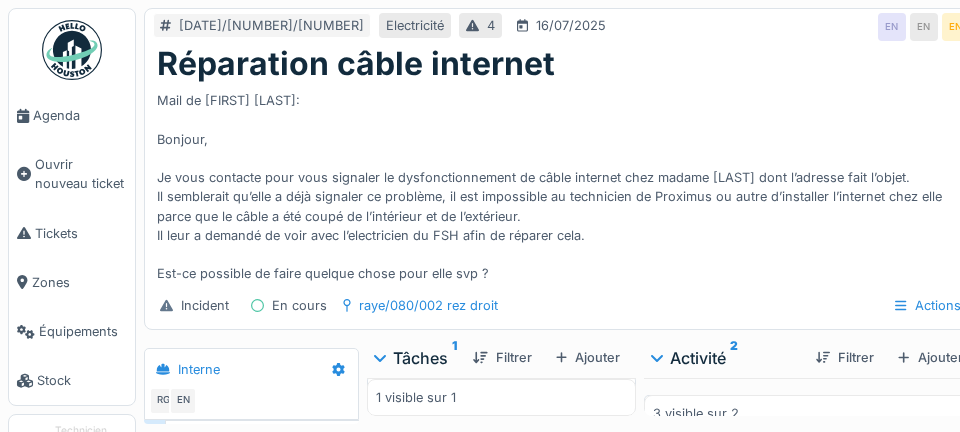 click at bounding box center (554, 423) 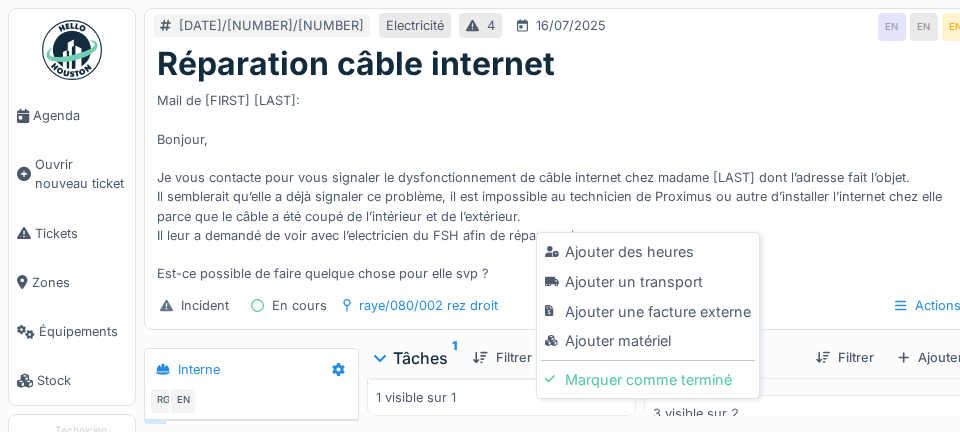 click on "Ajouter matériel" at bounding box center [647, 341] 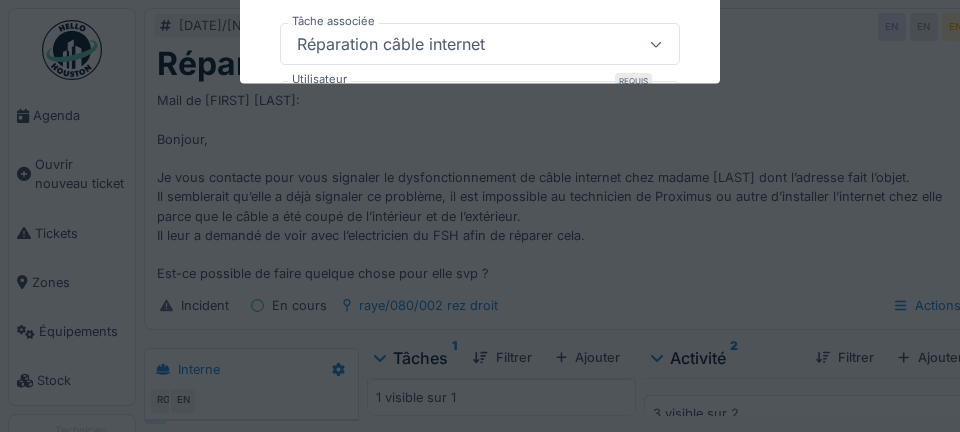 scroll, scrollTop: 6, scrollLeft: 0, axis: vertical 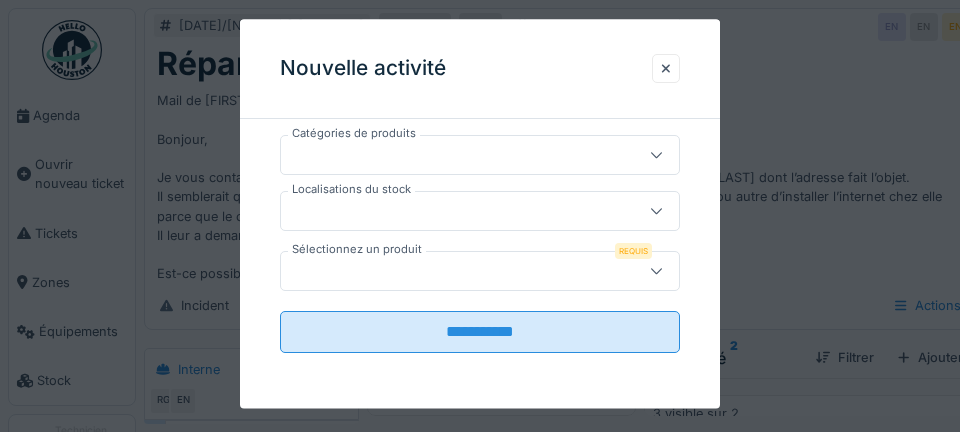 click at bounding box center (460, 211) 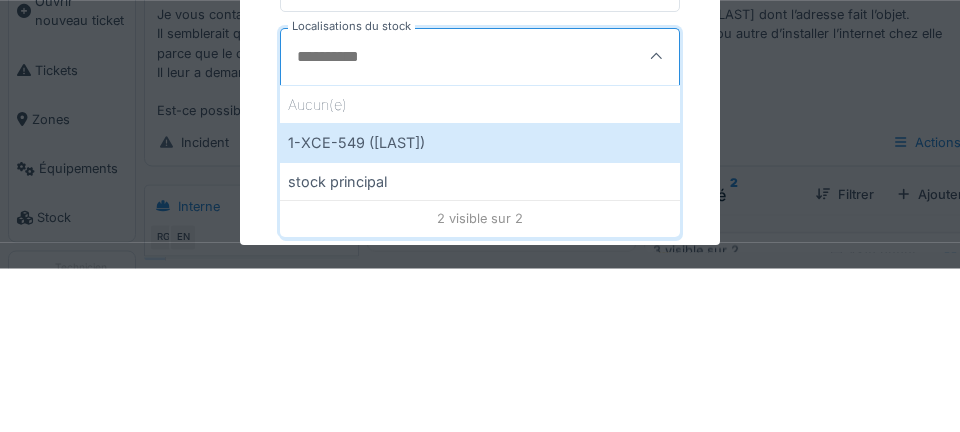 scroll, scrollTop: 438, scrollLeft: 0, axis: vertical 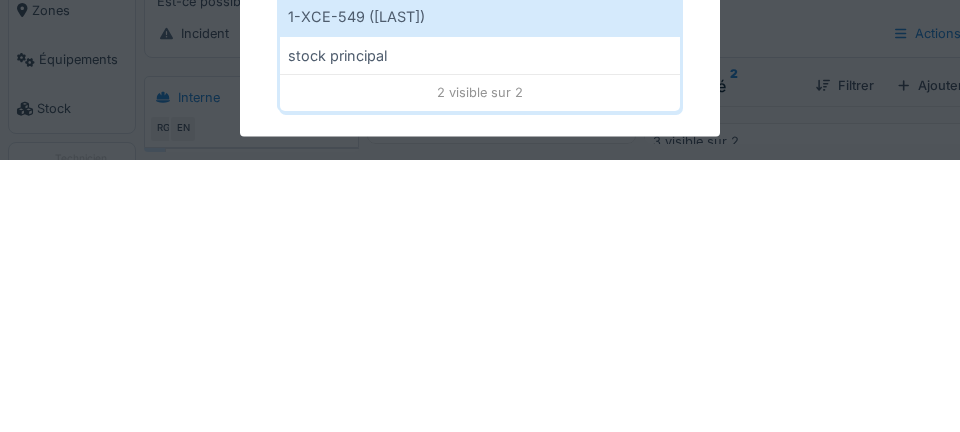 click on "1-XCE-549 (ROBERT)" at bounding box center [480, 289] 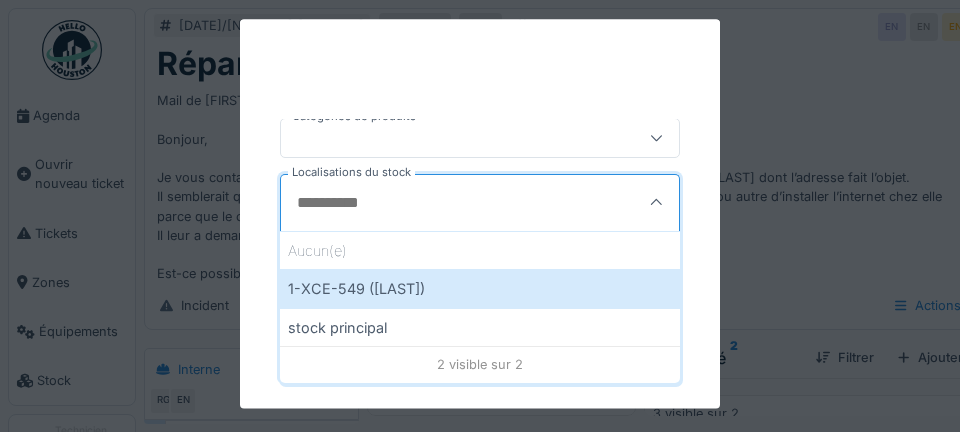scroll, scrollTop: 423, scrollLeft: 0, axis: vertical 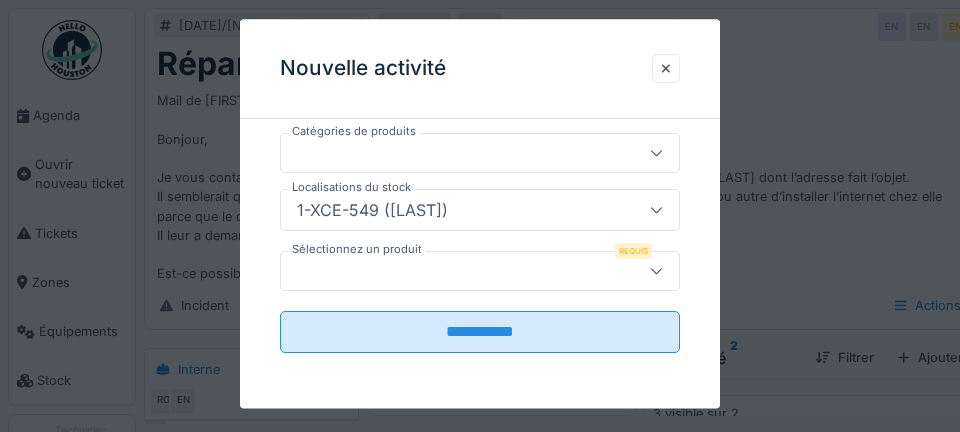 click at bounding box center (460, 271) 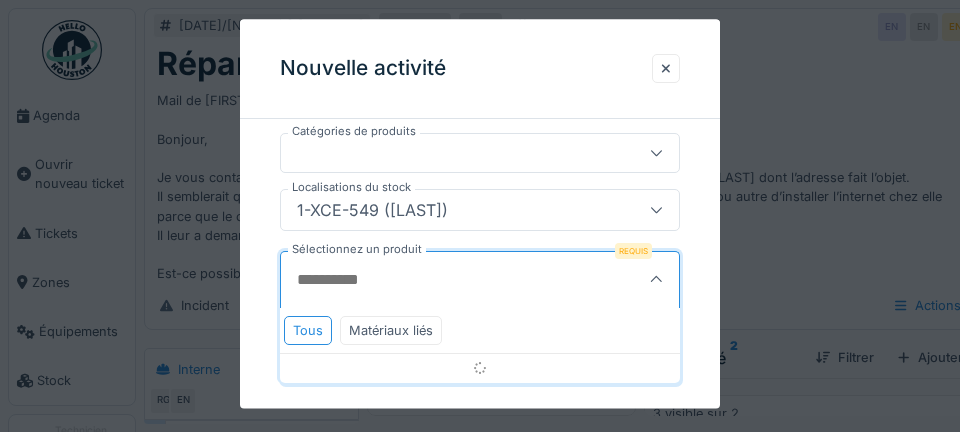 scroll, scrollTop: 438, scrollLeft: 0, axis: vertical 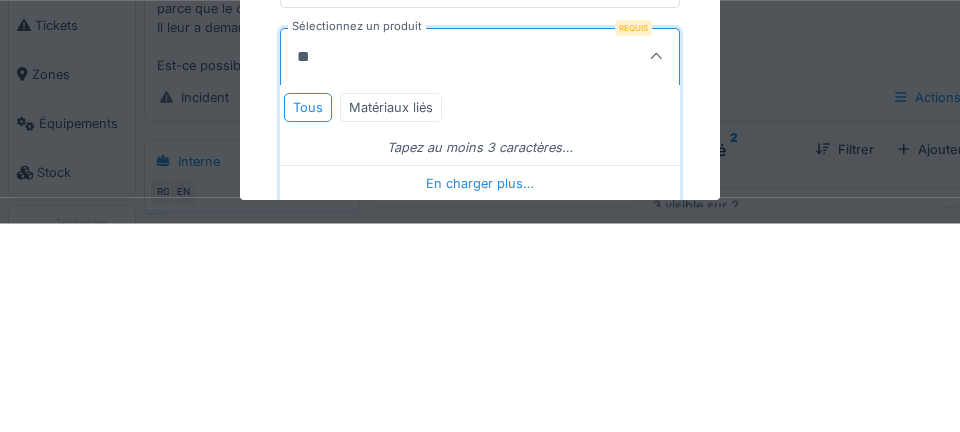 type on "***" 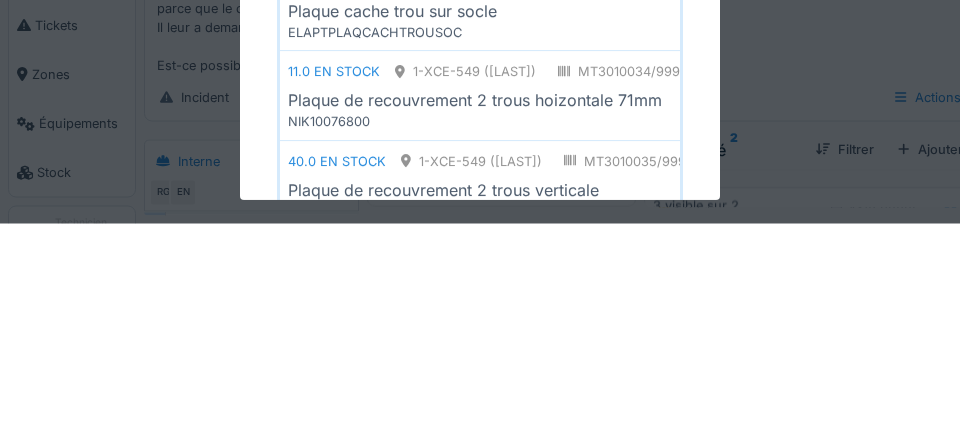 scroll, scrollTop: 877, scrollLeft: 0, axis: vertical 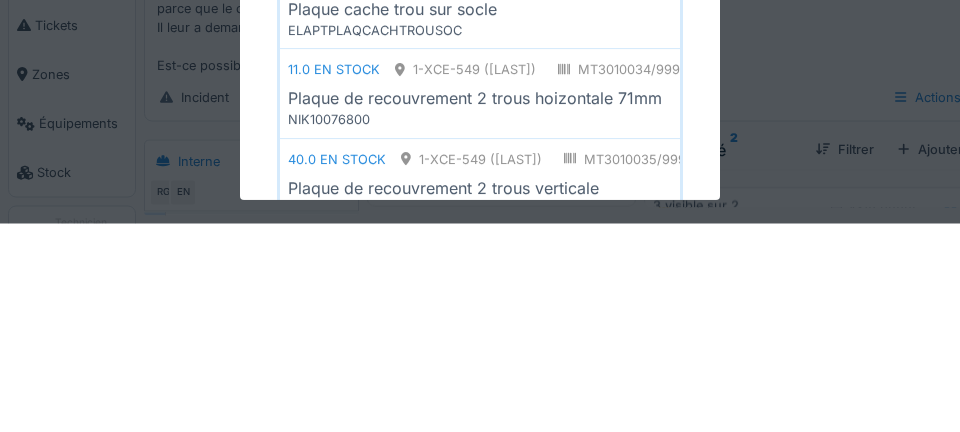 click on "ELAPTPLAQCACHTROUSOC" at bounding box center [480, 239] 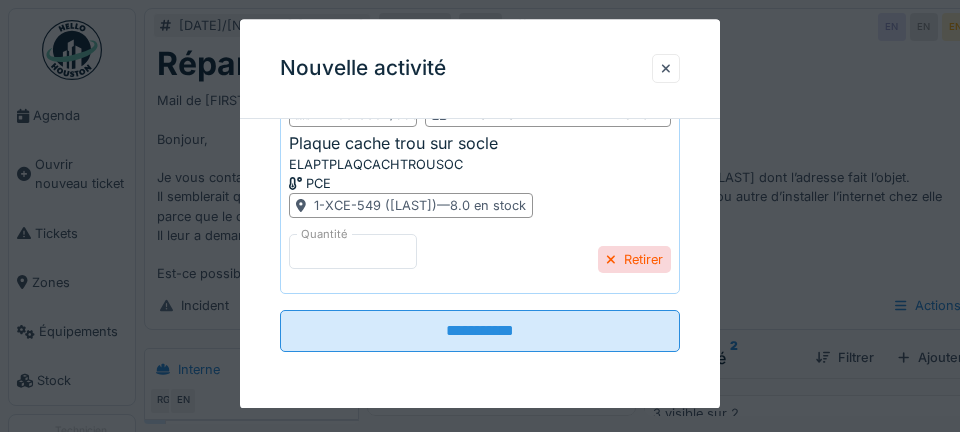 scroll, scrollTop: 641, scrollLeft: 0, axis: vertical 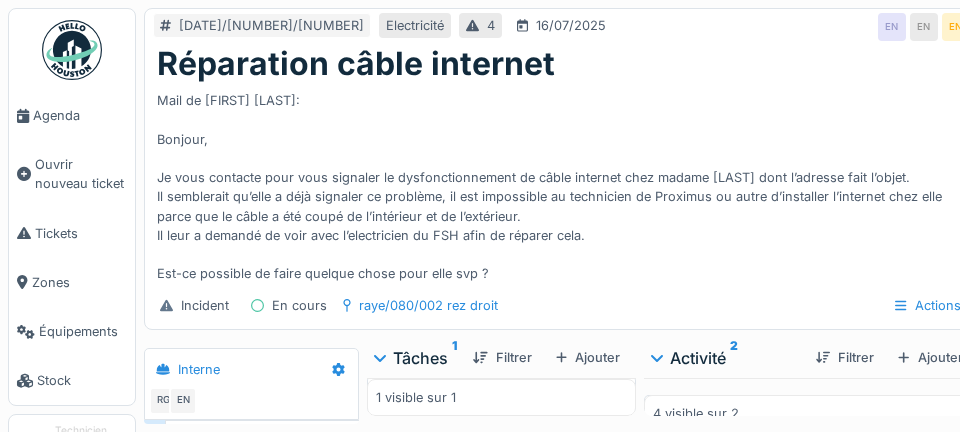 click at bounding box center (554, 423) 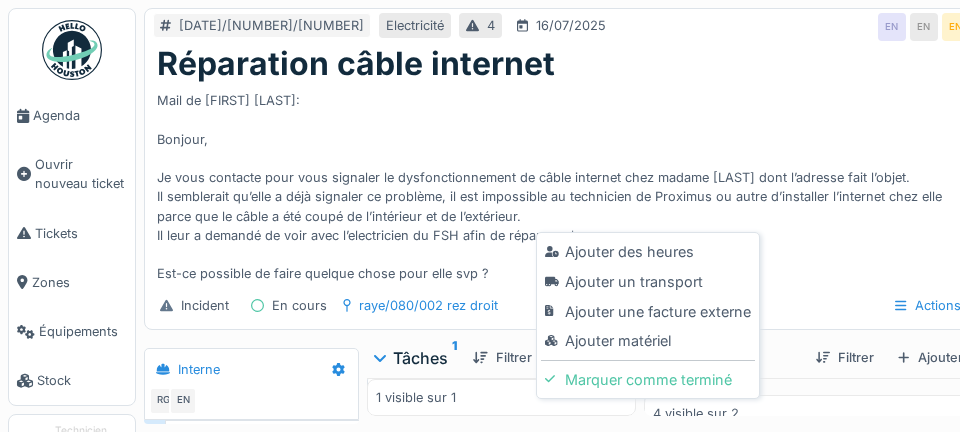 click on "Ajouter matériel" at bounding box center [647, 341] 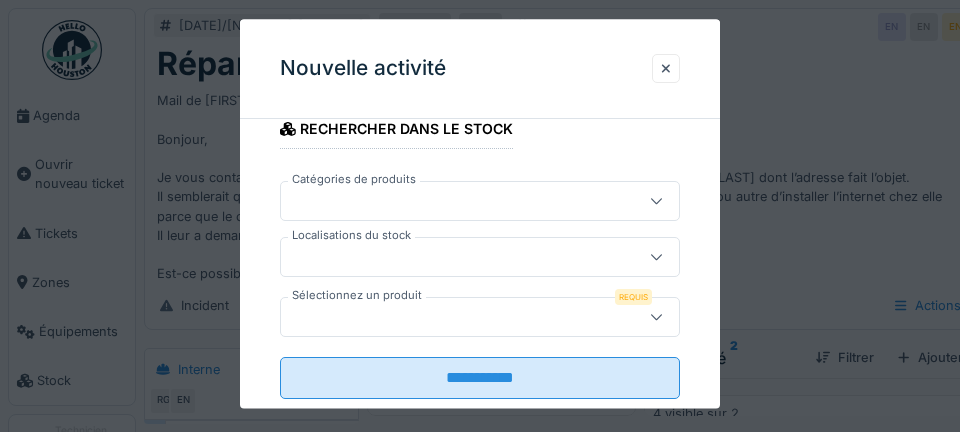 scroll, scrollTop: 376, scrollLeft: 0, axis: vertical 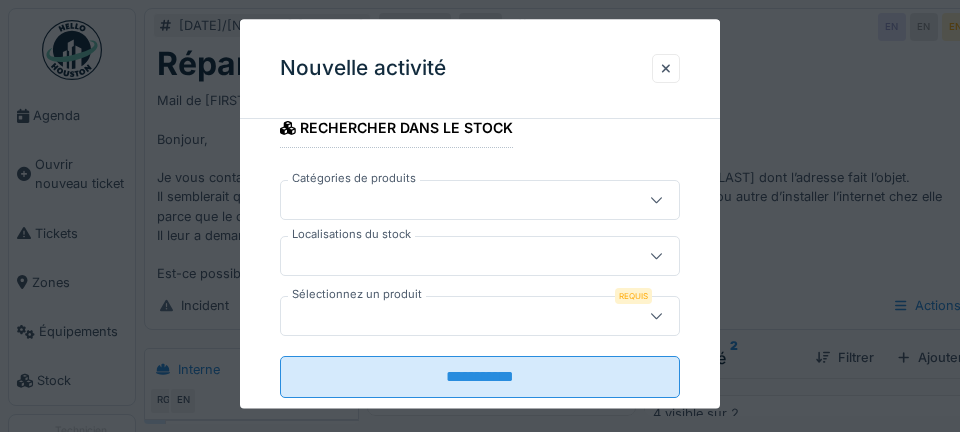 click at bounding box center [460, 256] 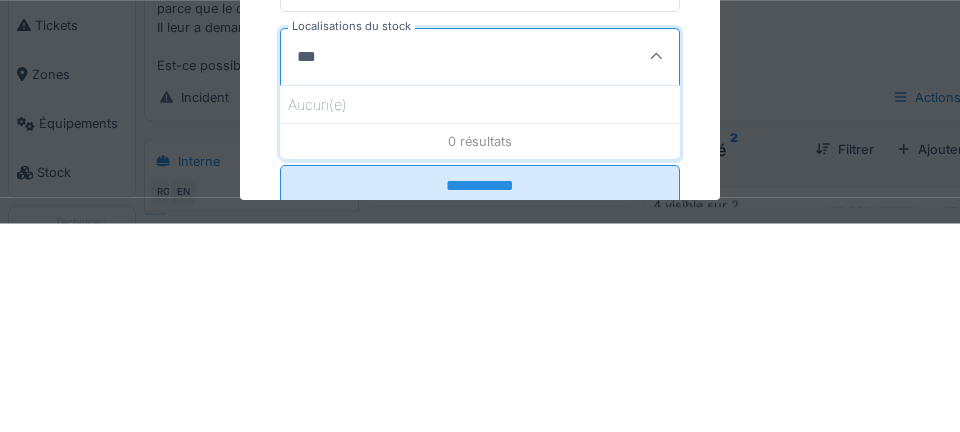 scroll, scrollTop: 438, scrollLeft: 0, axis: vertical 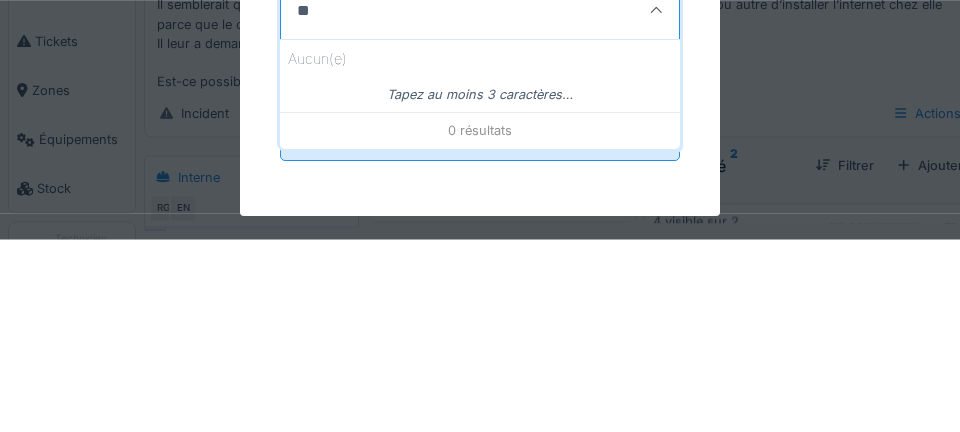 type on "*" 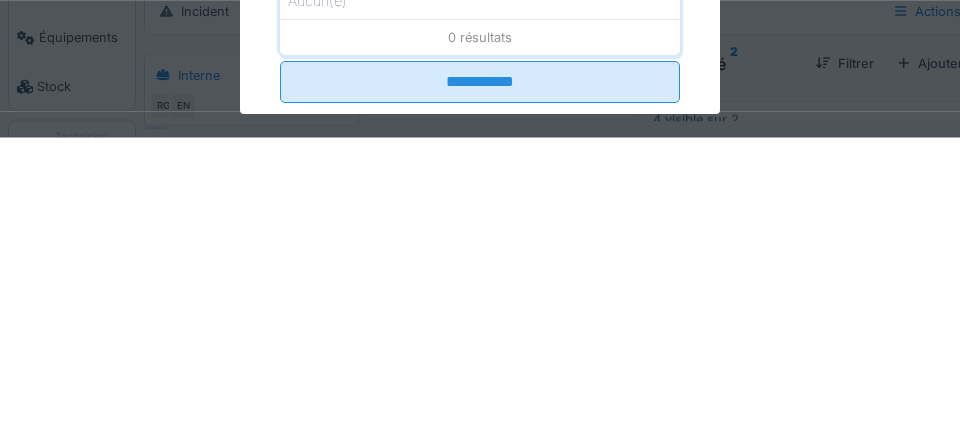 scroll, scrollTop: 392, scrollLeft: 0, axis: vertical 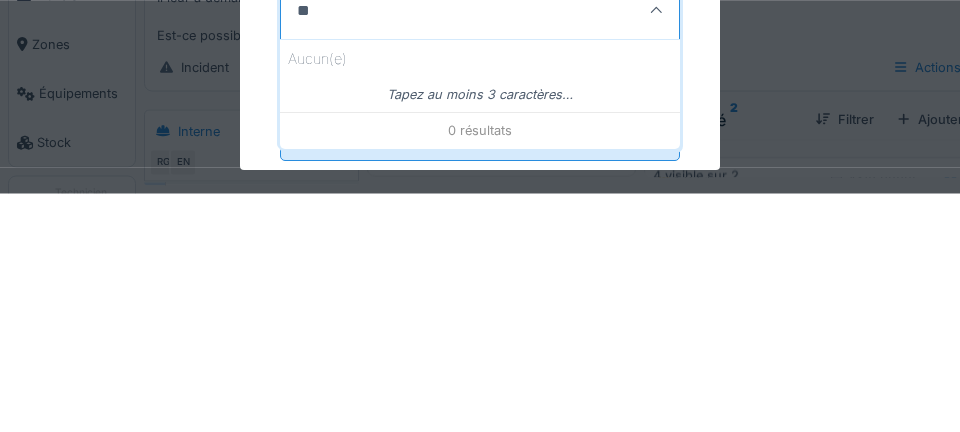 type on "*" 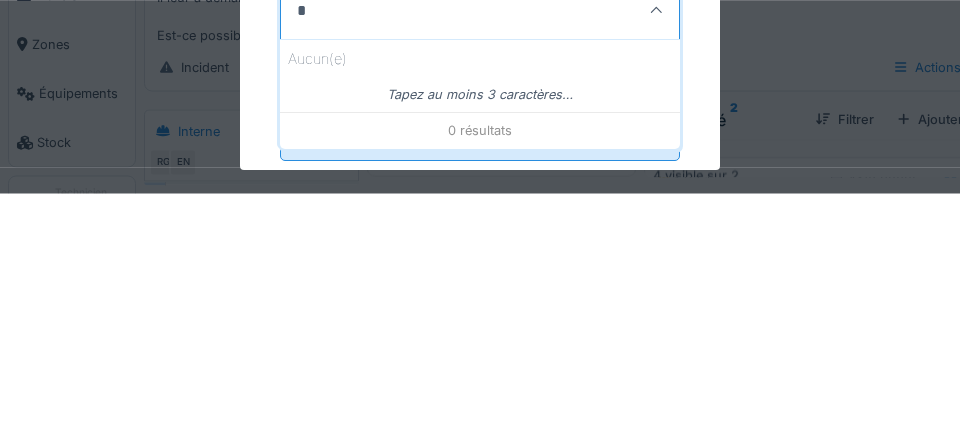 type 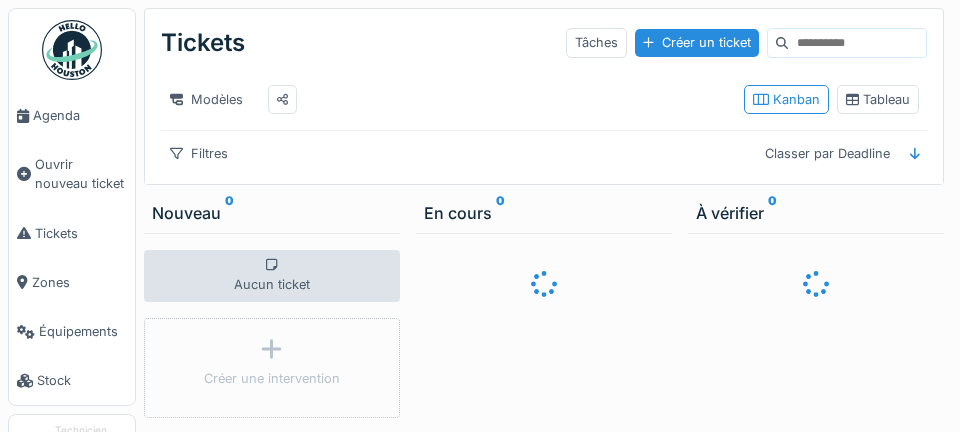scroll, scrollTop: 0, scrollLeft: 0, axis: both 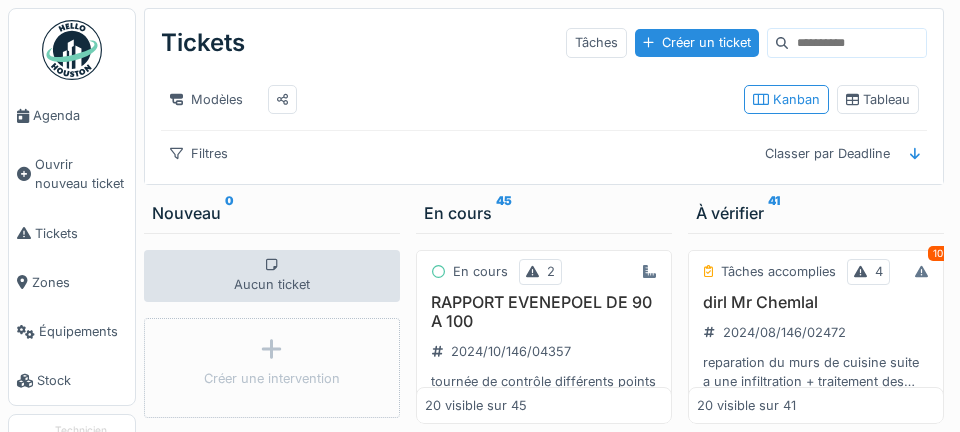 click on "Agenda" at bounding box center (72, 115) 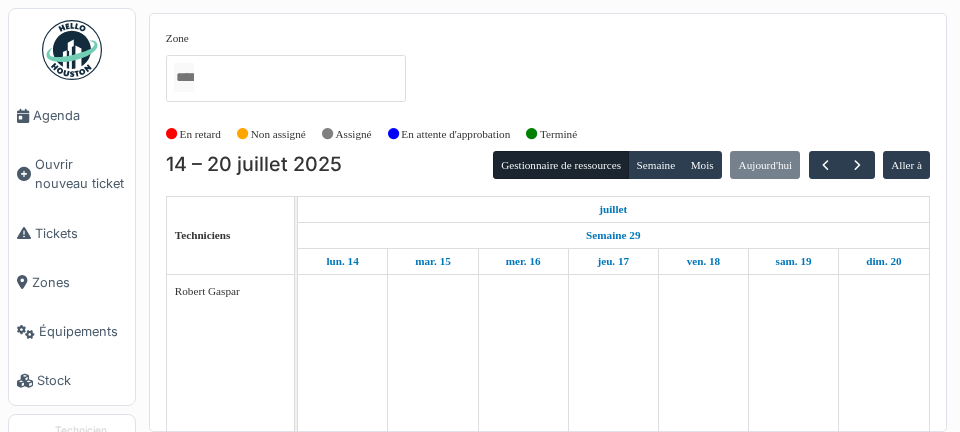 scroll, scrollTop: 0, scrollLeft: 0, axis: both 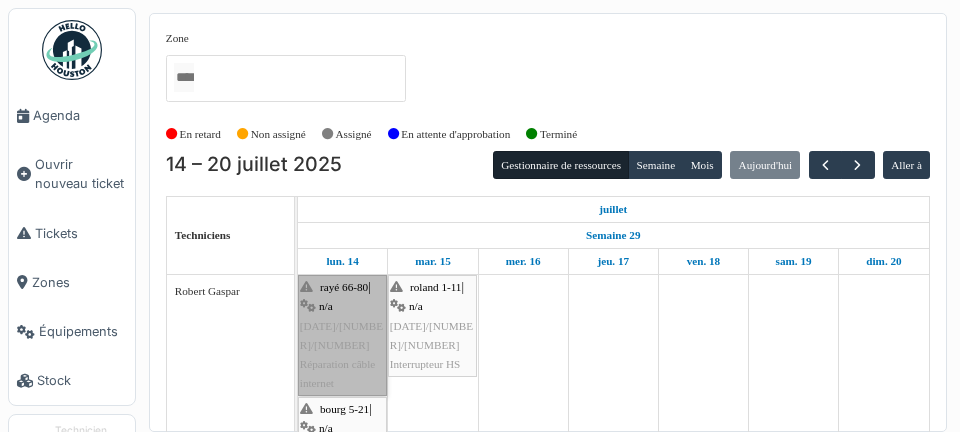 click on "rayé 66-80
|     n/a
[DATE]/[NUMBER]/[NUMBER]
Réparation câble internet" at bounding box center (342, 335) 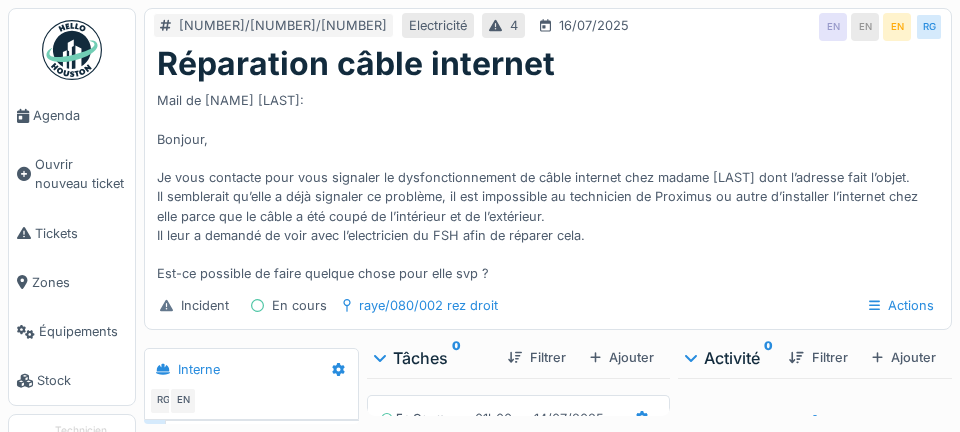 scroll, scrollTop: 0, scrollLeft: 0, axis: both 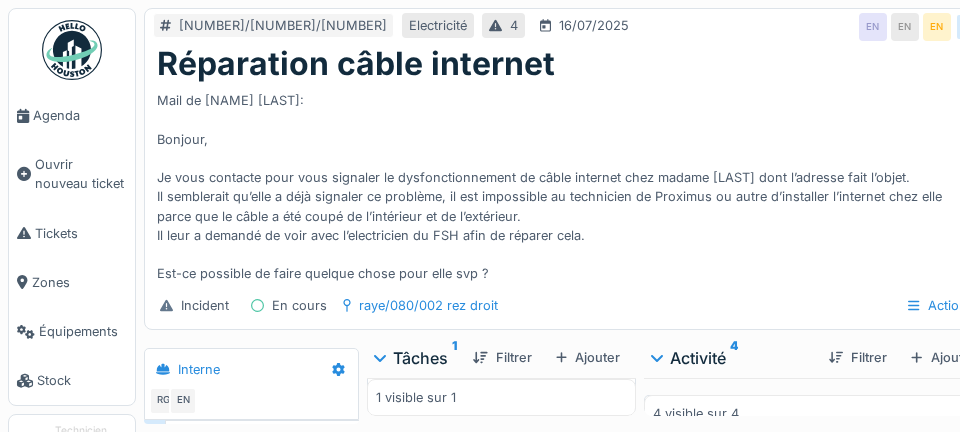 click on "Stop" at bounding box center (501, 456) 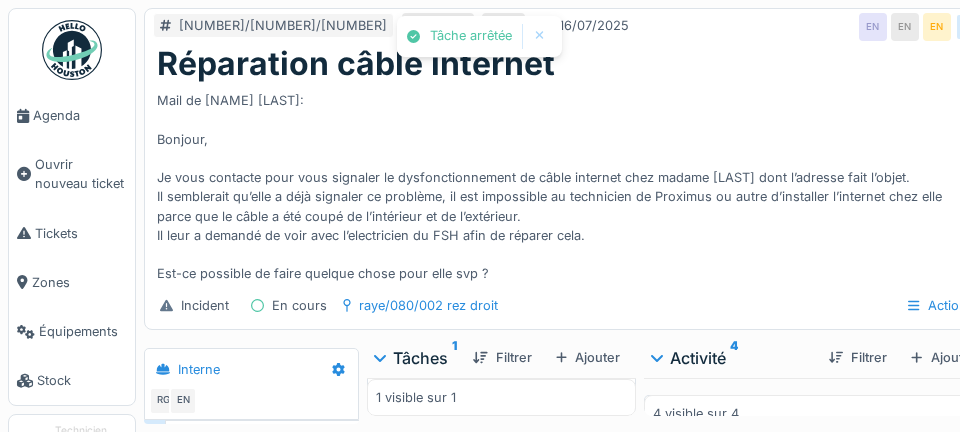 scroll, scrollTop: 6, scrollLeft: 0, axis: vertical 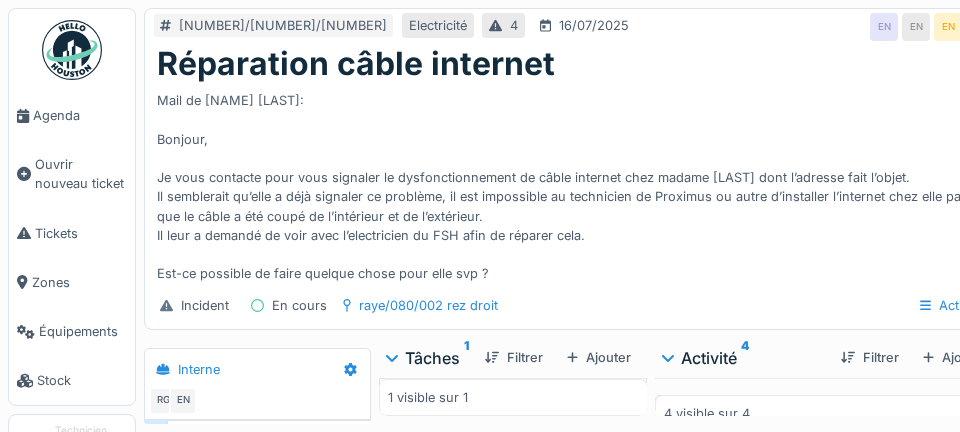 click at bounding box center (262, 451) 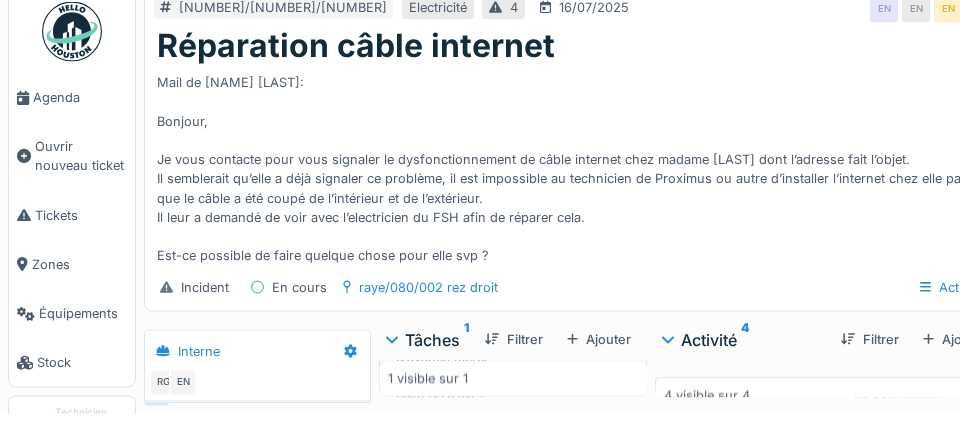 scroll, scrollTop: 495, scrollLeft: 0, axis: vertical 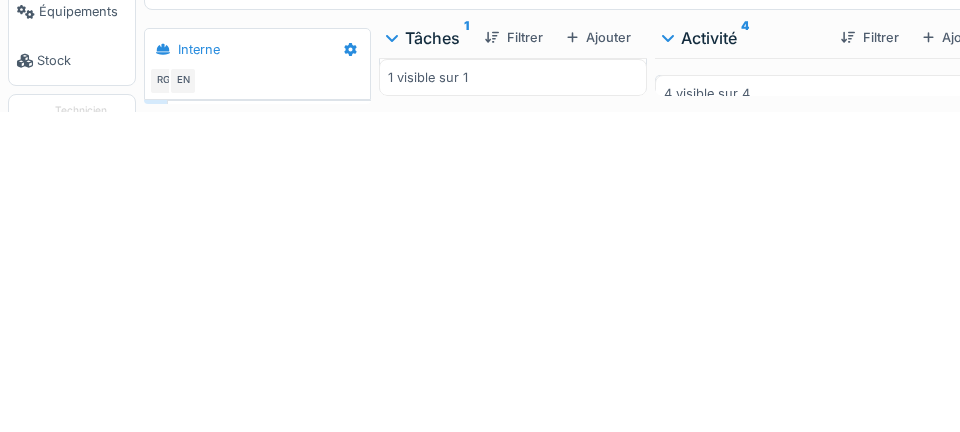 type on "**********" 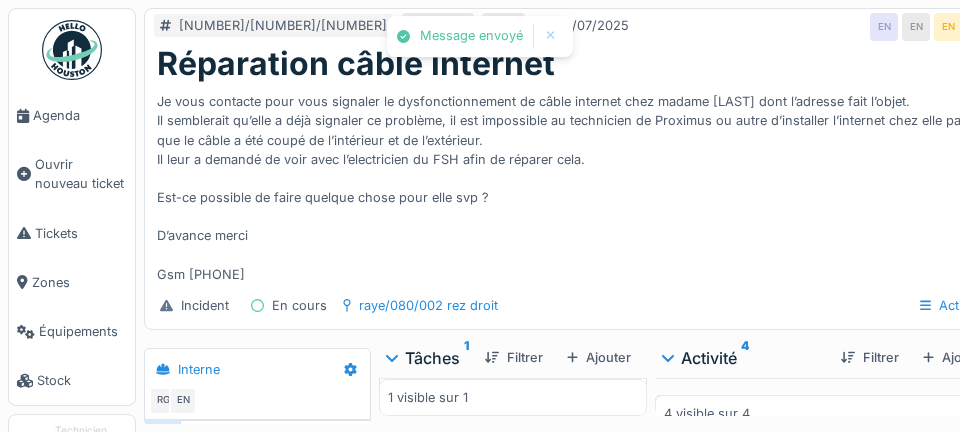 scroll, scrollTop: 188, scrollLeft: 0, axis: vertical 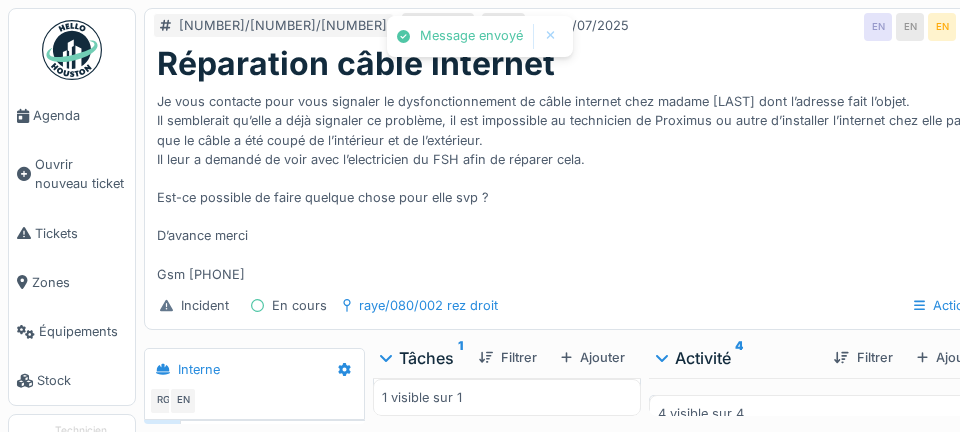 click on "**********" at bounding box center (273, 451) 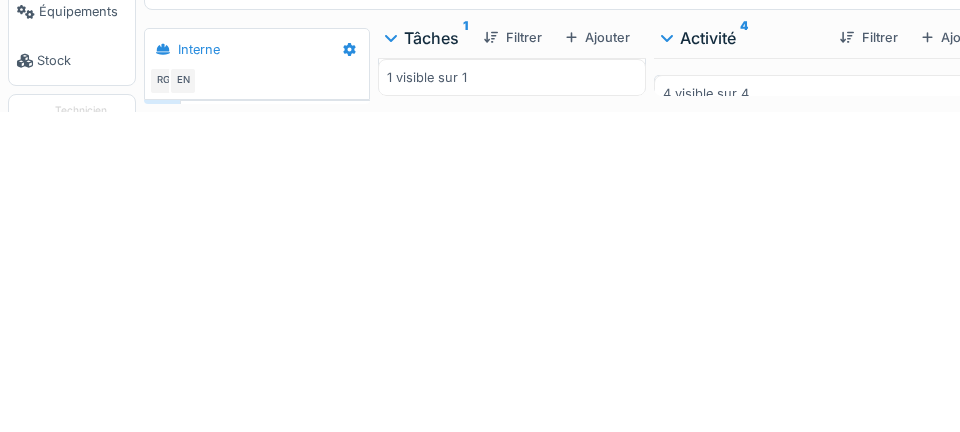 scroll, scrollTop: 72, scrollLeft: 0, axis: vertical 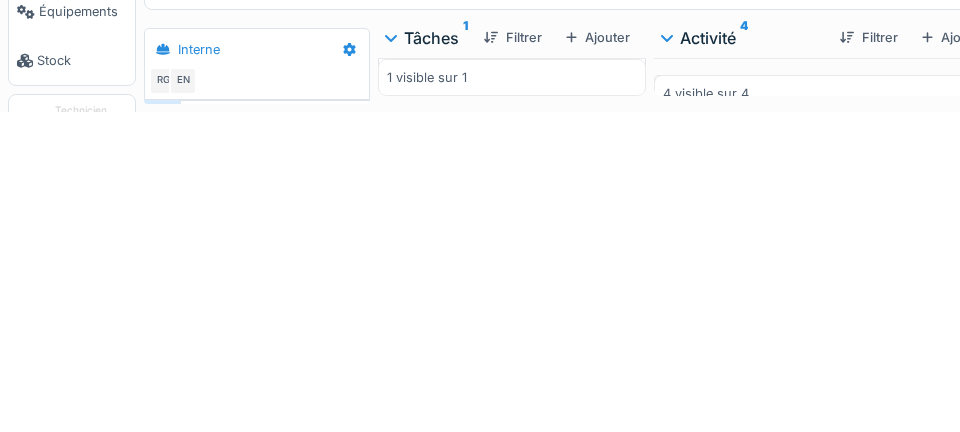 type on "**********" 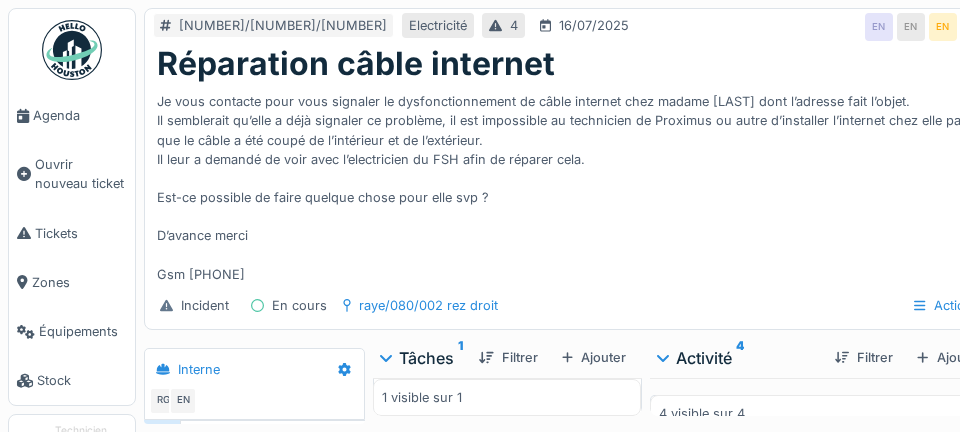 scroll, scrollTop: 0, scrollLeft: 0, axis: both 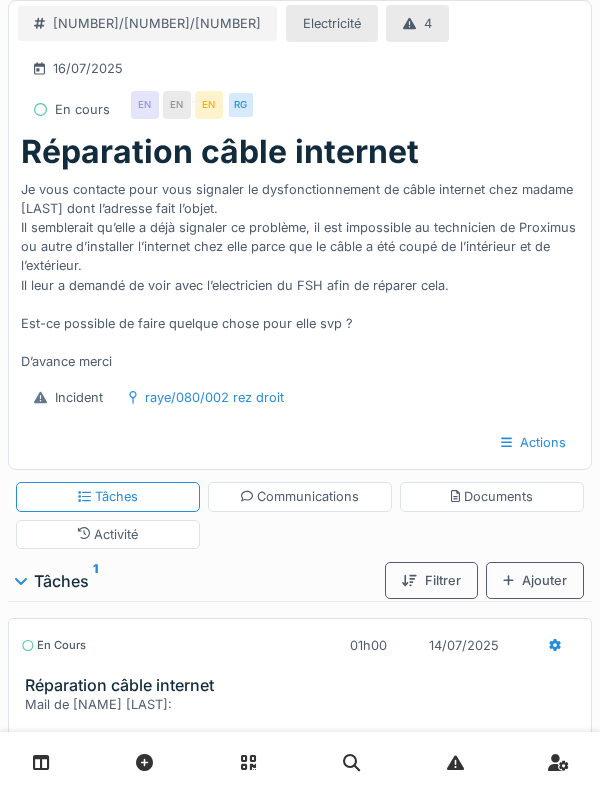 click at bounding box center [41, 762] 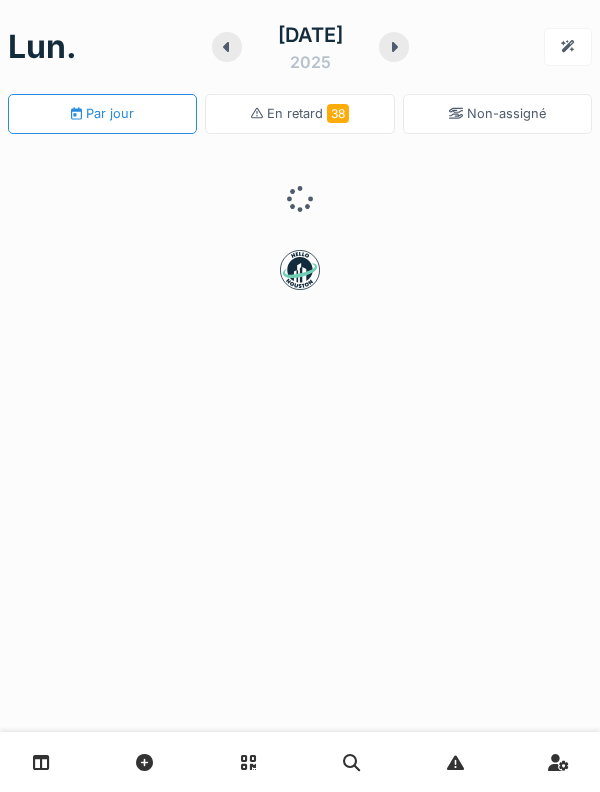 scroll, scrollTop: 0, scrollLeft: 0, axis: both 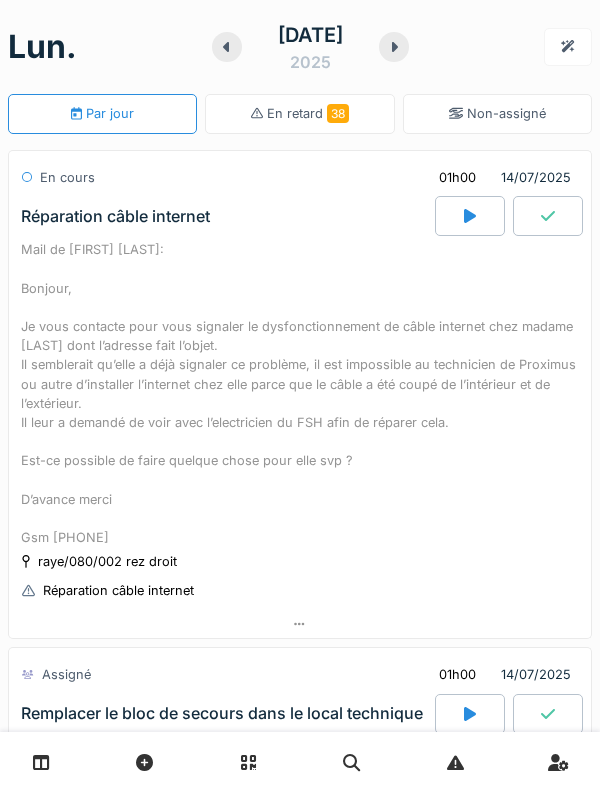 click at bounding box center (144, 762) 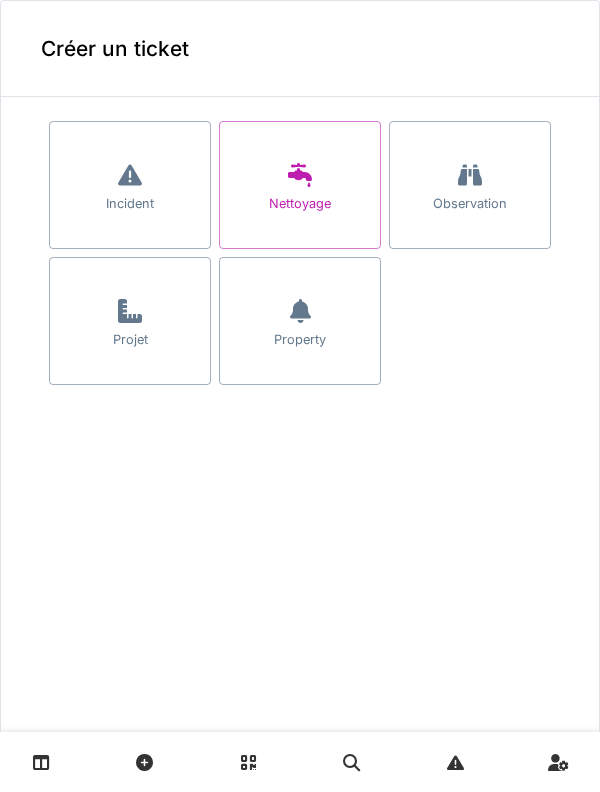 scroll, scrollTop: 0, scrollLeft: 0, axis: both 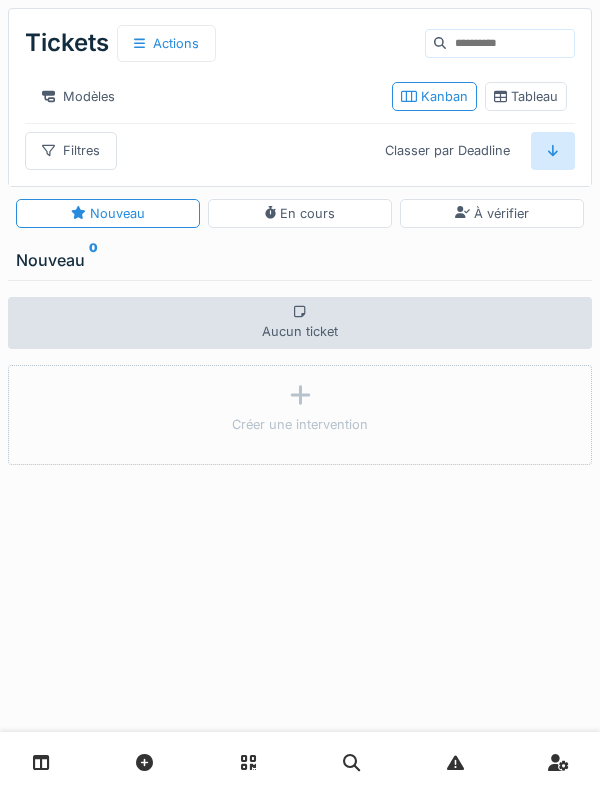 click at bounding box center [41, 762] 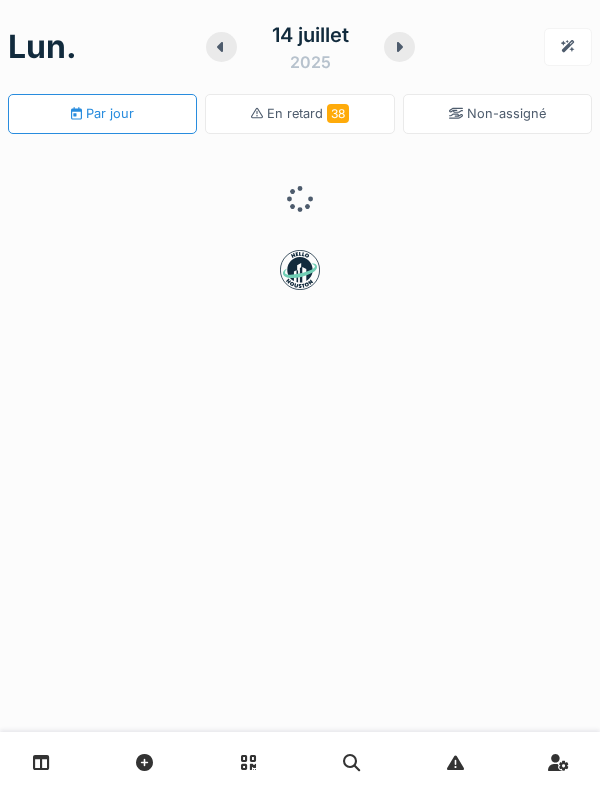 scroll, scrollTop: 0, scrollLeft: 0, axis: both 